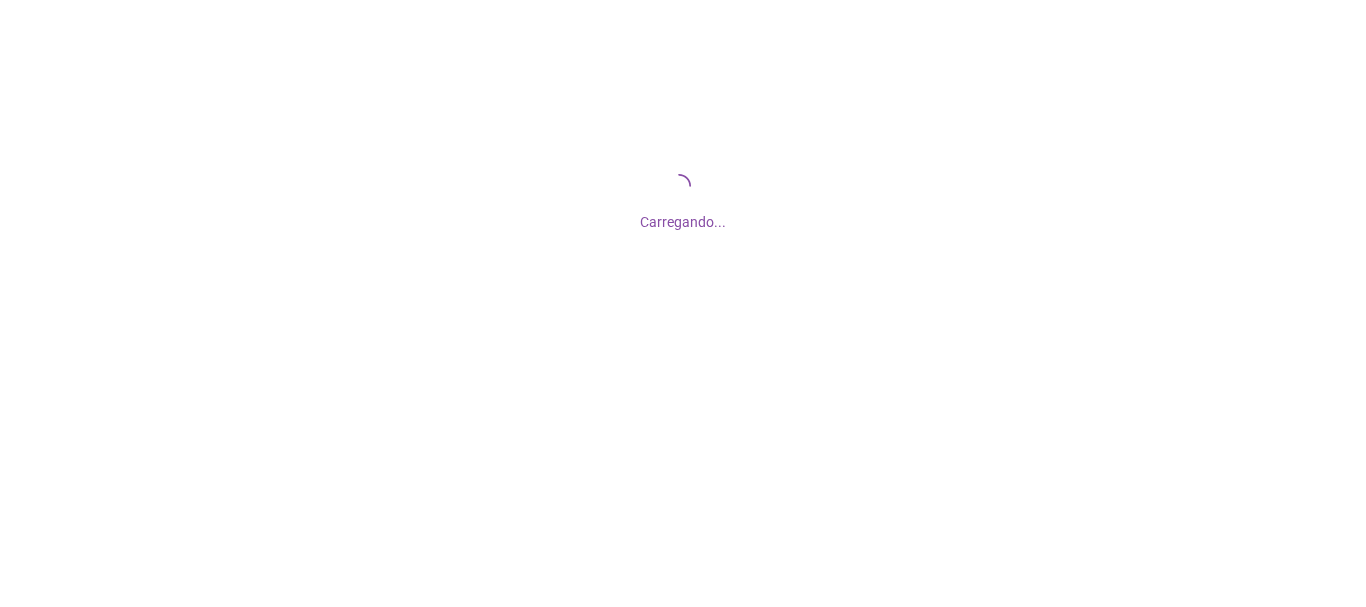 scroll, scrollTop: 0, scrollLeft: 0, axis: both 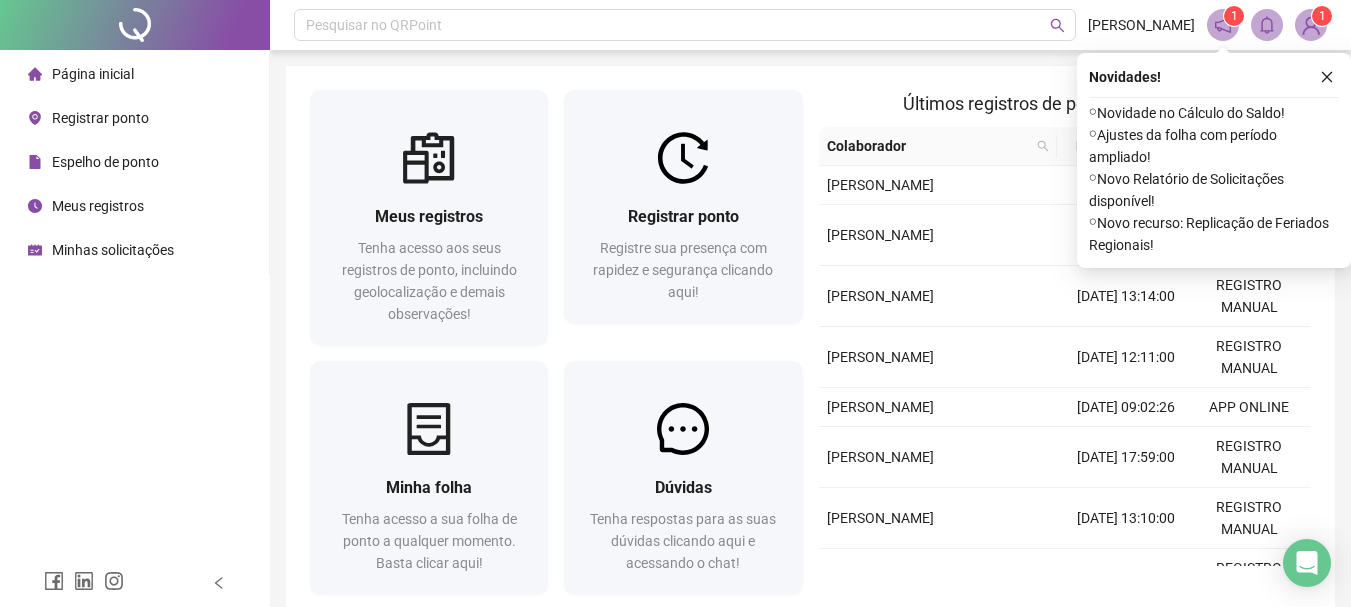 click at bounding box center [1327, 77] 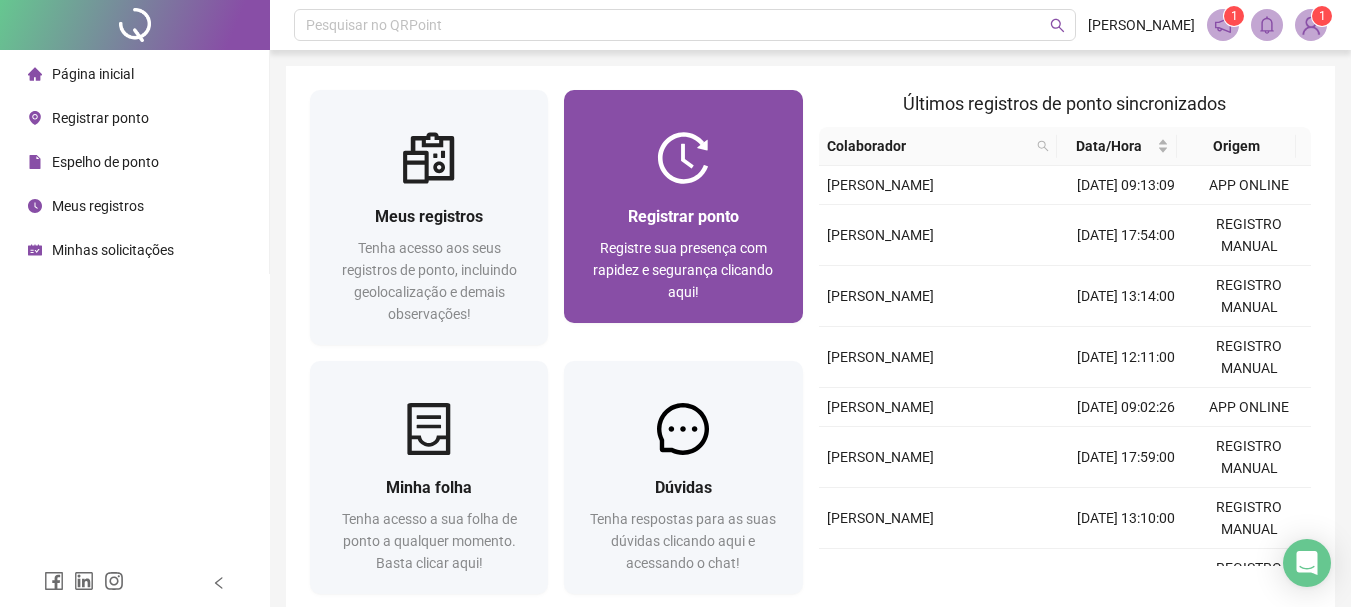 click on "Registre sua presença com rapidez e segurança clicando aqui!" at bounding box center (683, 270) 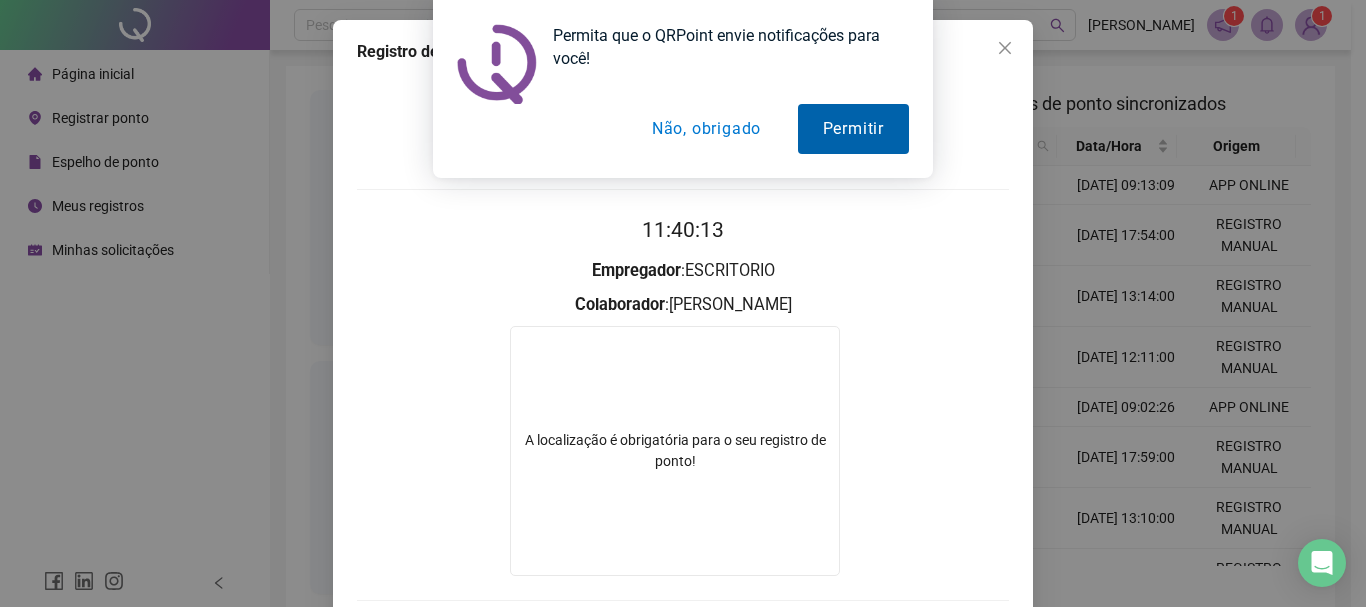 click on "Permitir" at bounding box center [853, 129] 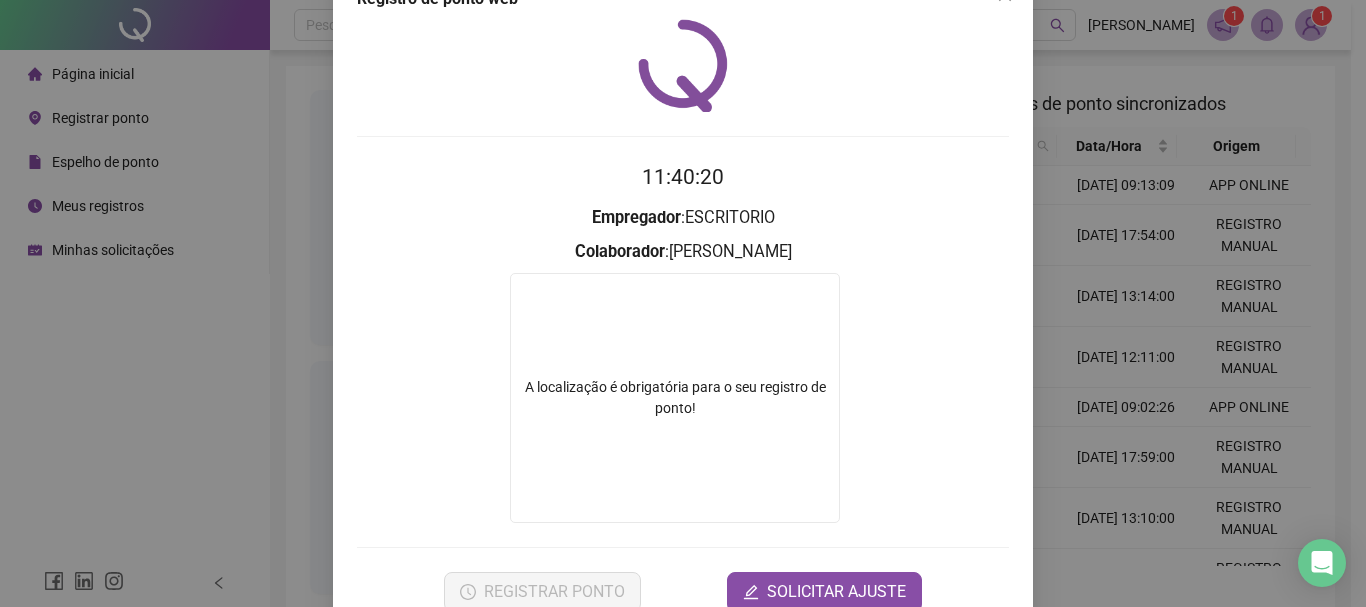 scroll, scrollTop: 102, scrollLeft: 0, axis: vertical 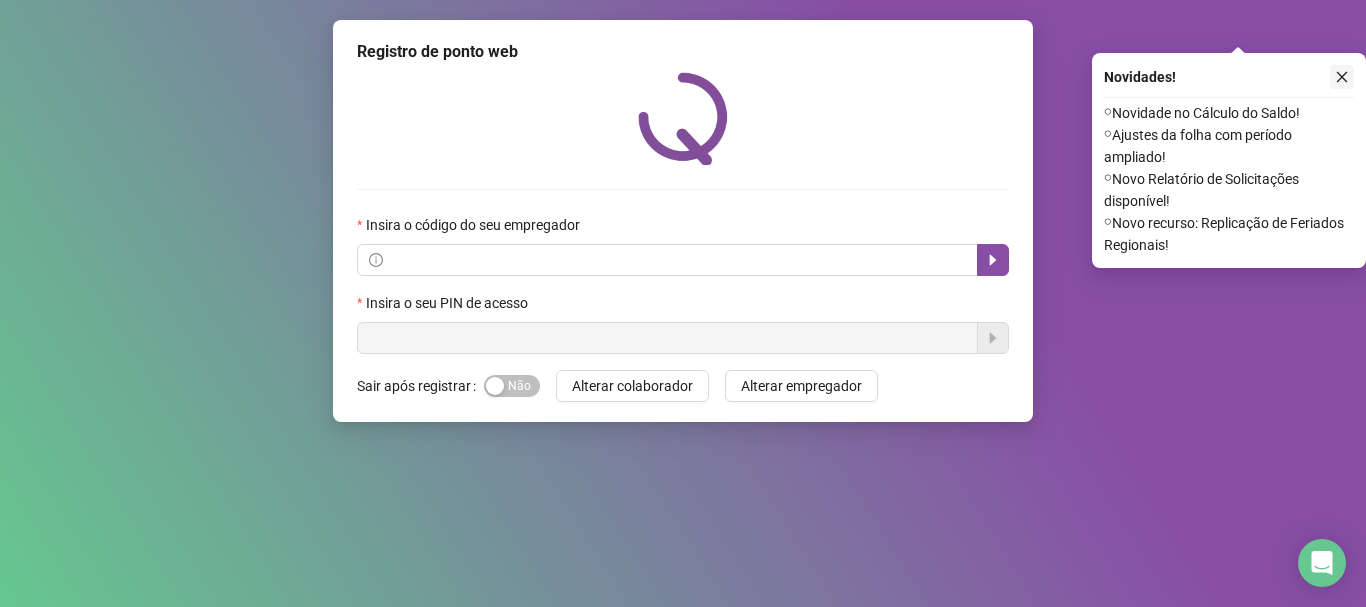 click at bounding box center (1342, 77) 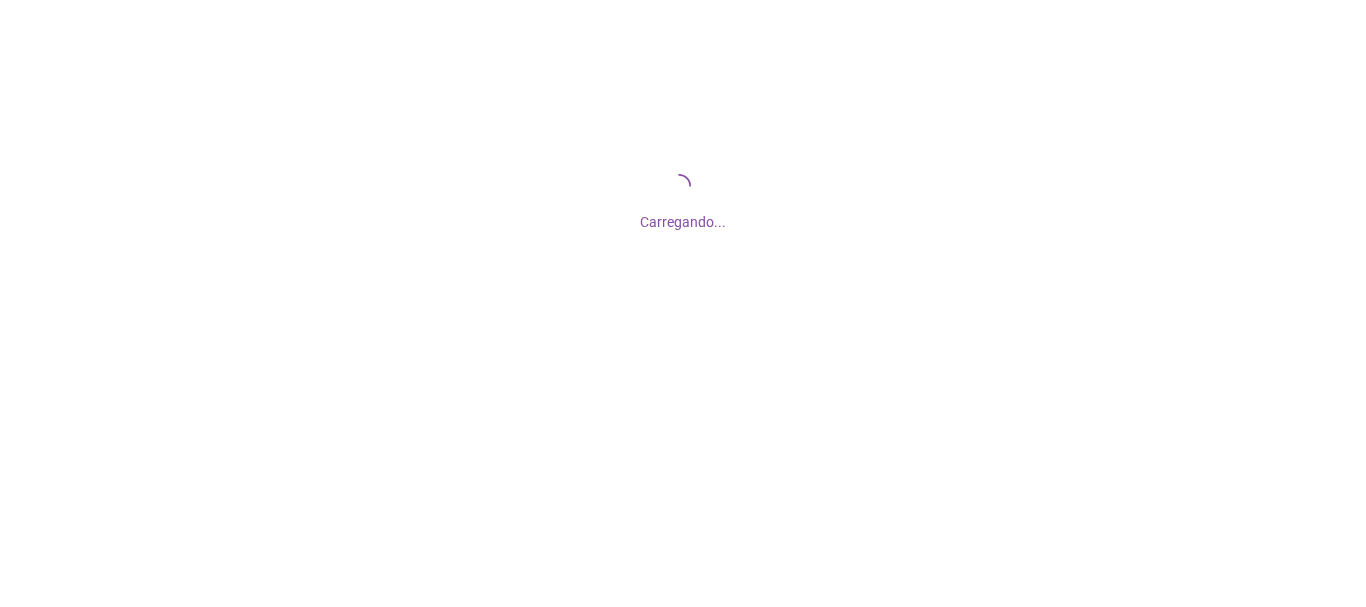 scroll, scrollTop: 0, scrollLeft: 0, axis: both 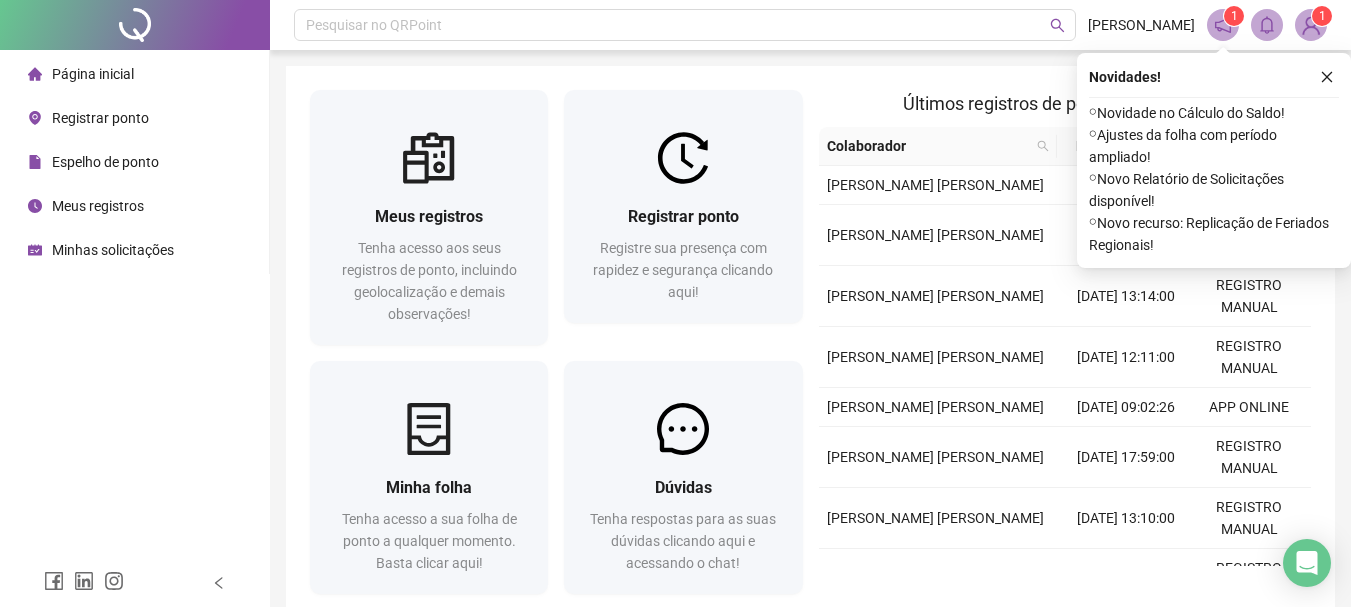 click at bounding box center [1327, 77] 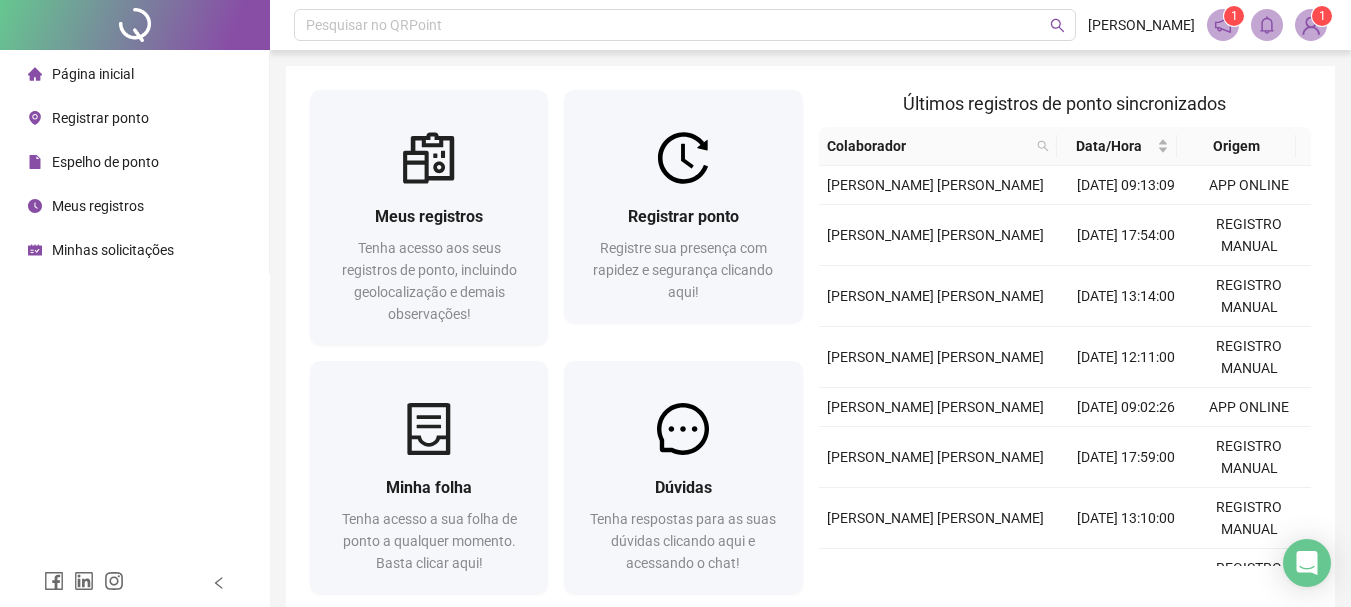 click on "Meus registros Tenha acesso aos seus registros [PERSON_NAME], incluindo geolocalização e demais observações! Registrar ponto Registre sua presença com rapidez e segurança clicando aqui! Minha folha Tenha acesso a sua folha [PERSON_NAME] a qualquer momento. Basta clicar aqui! Dúvidas Tenha respostas para as suas dúvidas clicando aqui e acessando o chat! Últimos registros [PERSON_NAME] sincronizados Colaborador Data/Hora Origem       [PERSON_NAME] [PERSON_NAME] [DATE] 09:13:09 APP ONLINE [PERSON_NAME] [PERSON_NAME] [DATE] 17:54:00 REGISTRO MANUAL [PERSON_NAME] [PERSON_NAME] [DATE] 13:14:00 REGISTRO MANUAL [PERSON_NAME] [PERSON_NAME] [DATE] 12:11:00 REGISTRO MANUAL [PERSON_NAME] [PERSON_NAME] [DATE] 09:02:26 APP ONLINE [PERSON_NAME] [PERSON_NAME] [DATE] 17:59:00 REGISTRO MANUAL [PERSON_NAME] [PERSON_NAME] [DATE] 13:10:00 REGISTRO MANUAL [PERSON_NAME] [PERSON_NAME] [DATE] 12:10:00 REGISTRO MANUAL [PERSON_NAME] [PERSON_NAME] [DATE] 09:02:02 APP ONLINE [PERSON_NAME] [PERSON_NAME] [DATE] 17:56:00 APP ONLINE" at bounding box center (810, 346) 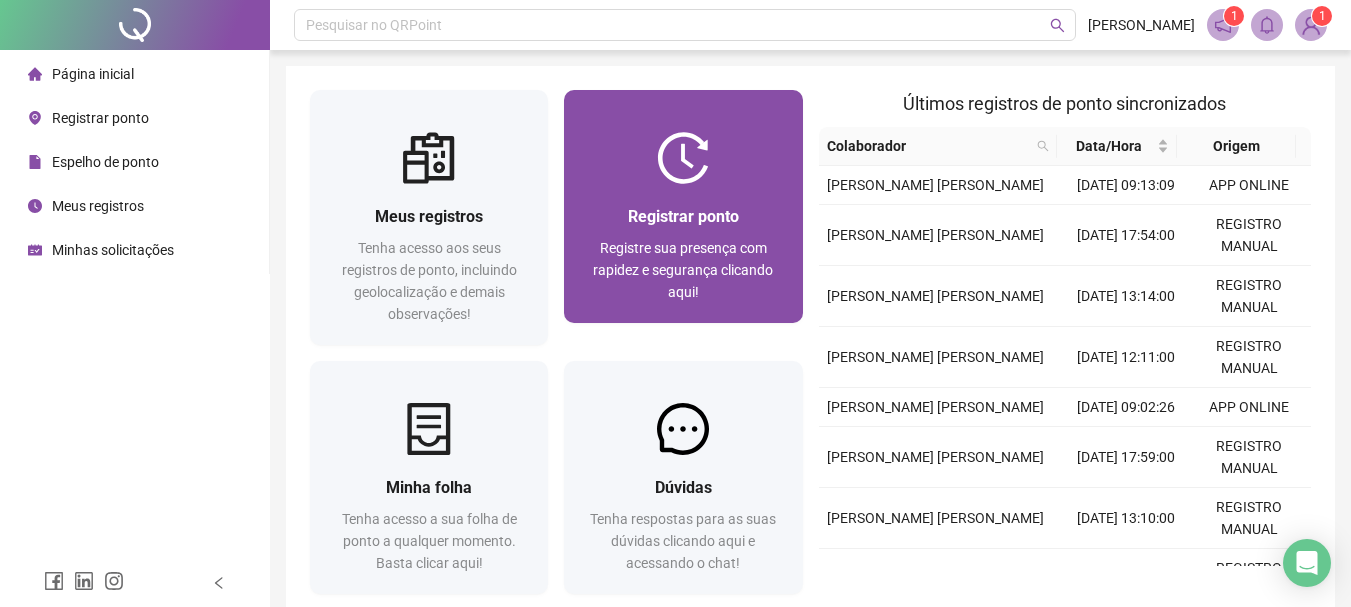 click on "Registrar ponto" at bounding box center [683, 216] 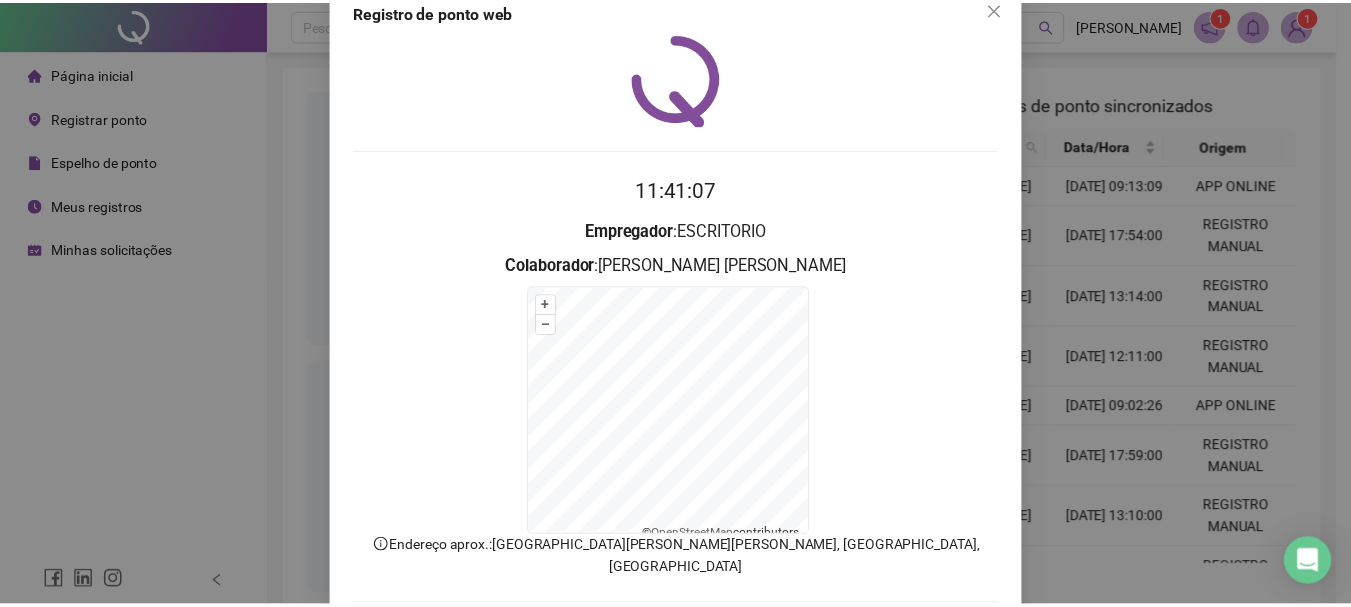 scroll, scrollTop: 0, scrollLeft: 0, axis: both 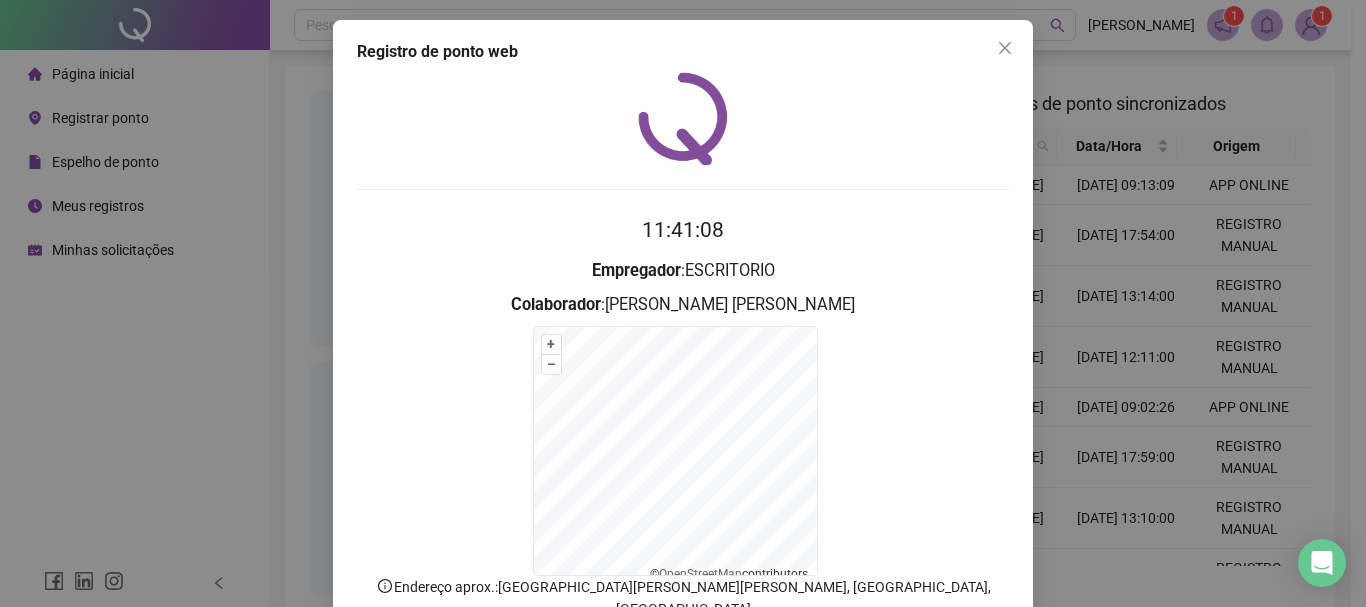 drag, startPoint x: 1009, startPoint y: 45, endPoint x: 1007, endPoint y: 104, distance: 59.03389 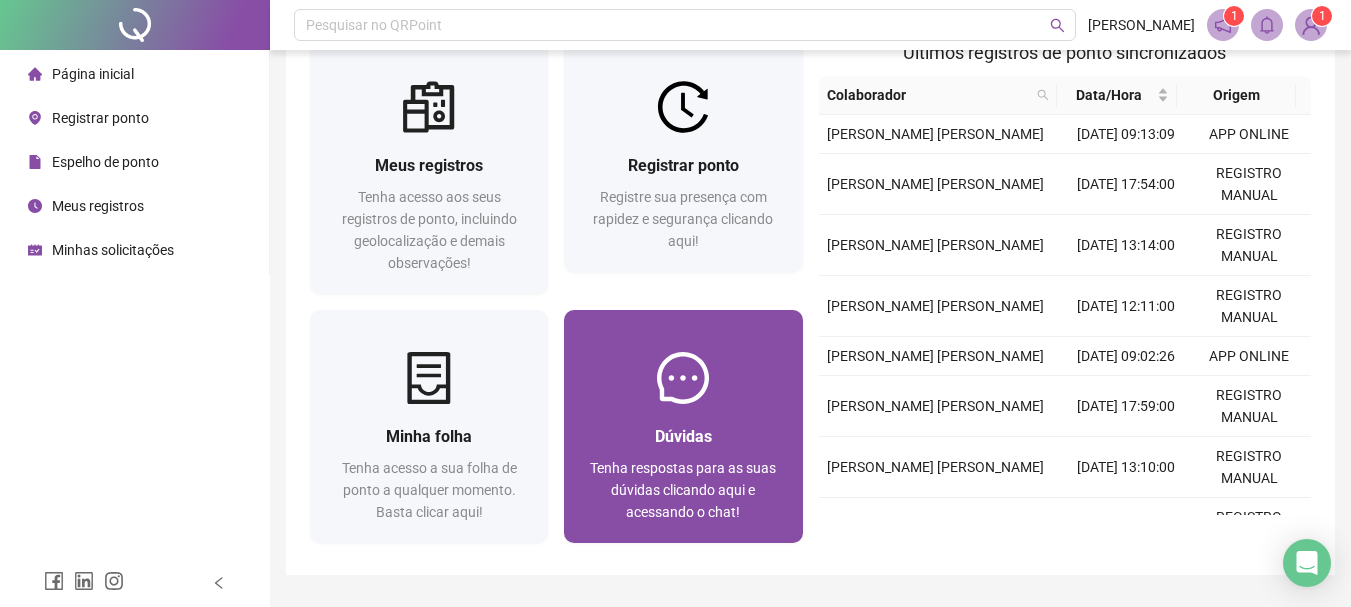 scroll, scrollTop: 0, scrollLeft: 0, axis: both 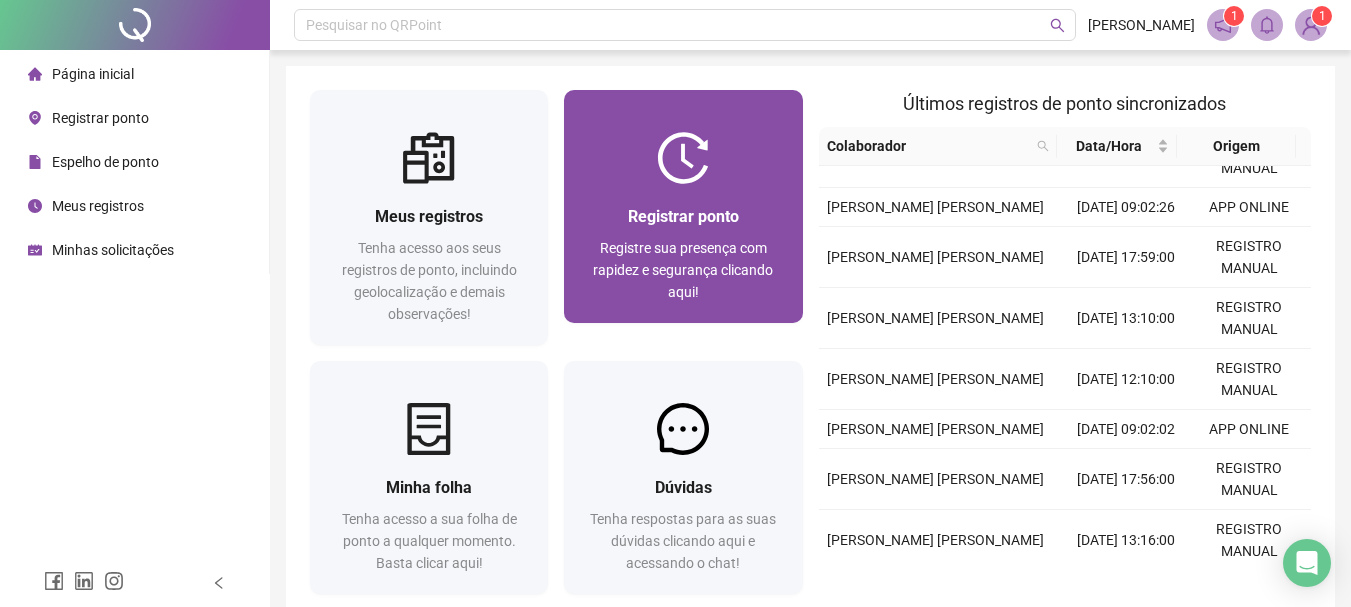 click on "Registrar ponto Registre sua presença com rapidez e segurança clicando aqui!" at bounding box center (683, 253) 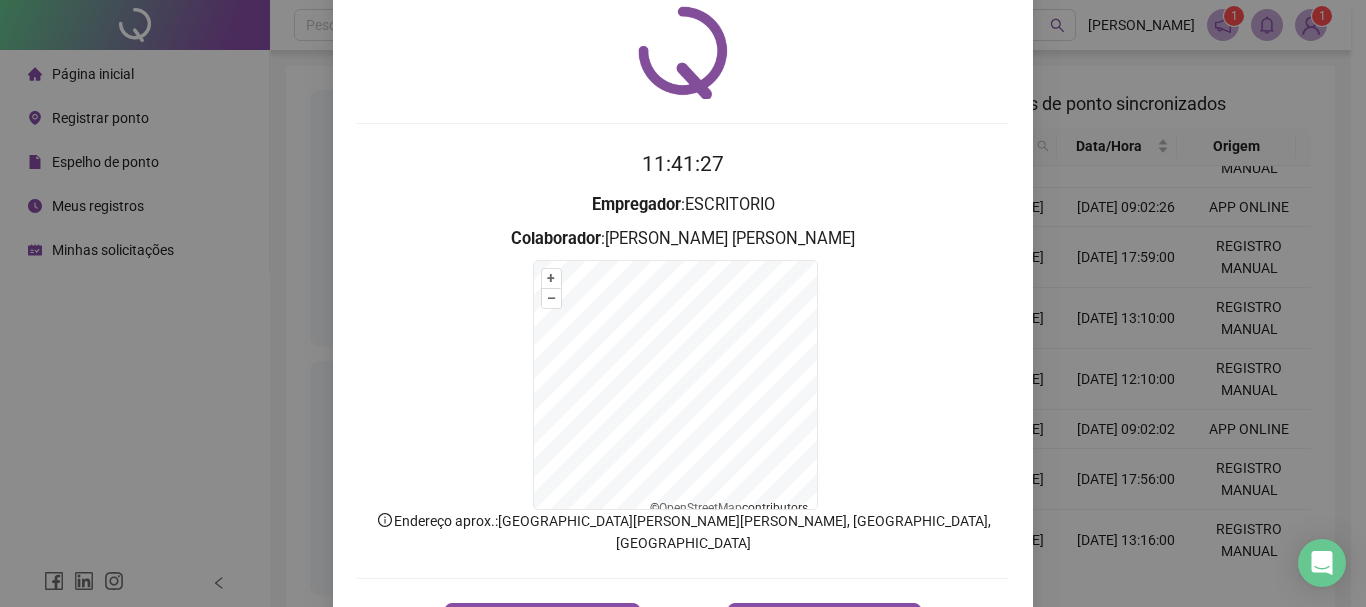 scroll, scrollTop: 100, scrollLeft: 0, axis: vertical 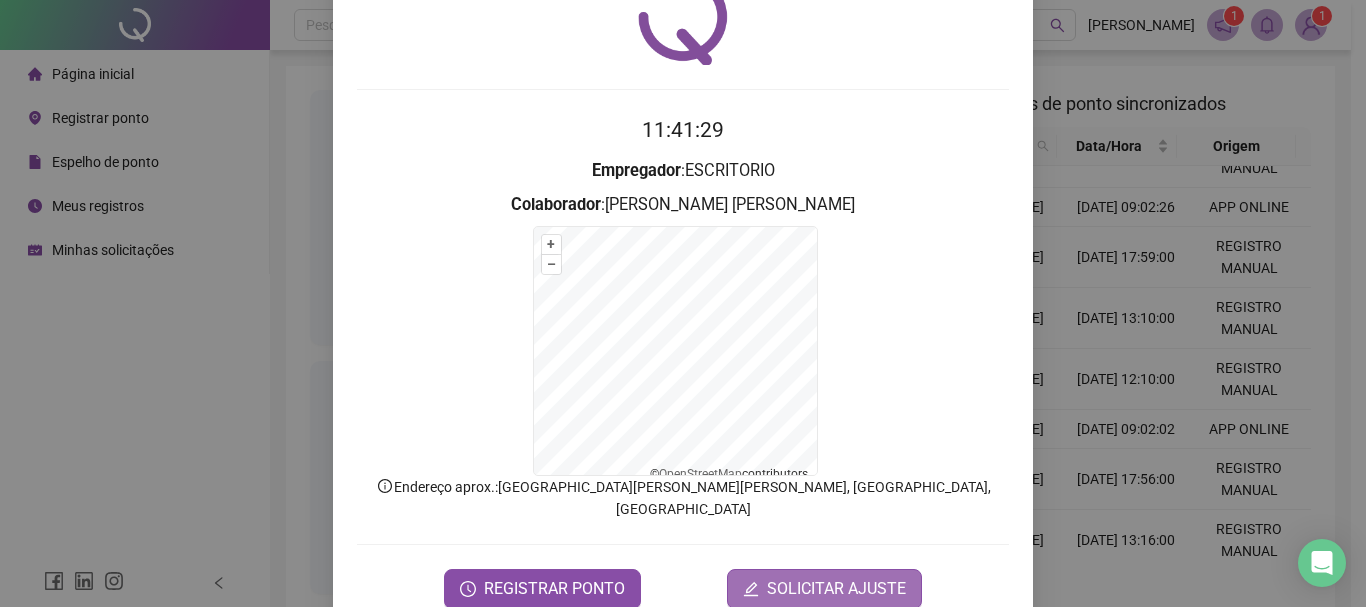 click on "SOLICITAR AJUSTE" at bounding box center [836, 589] 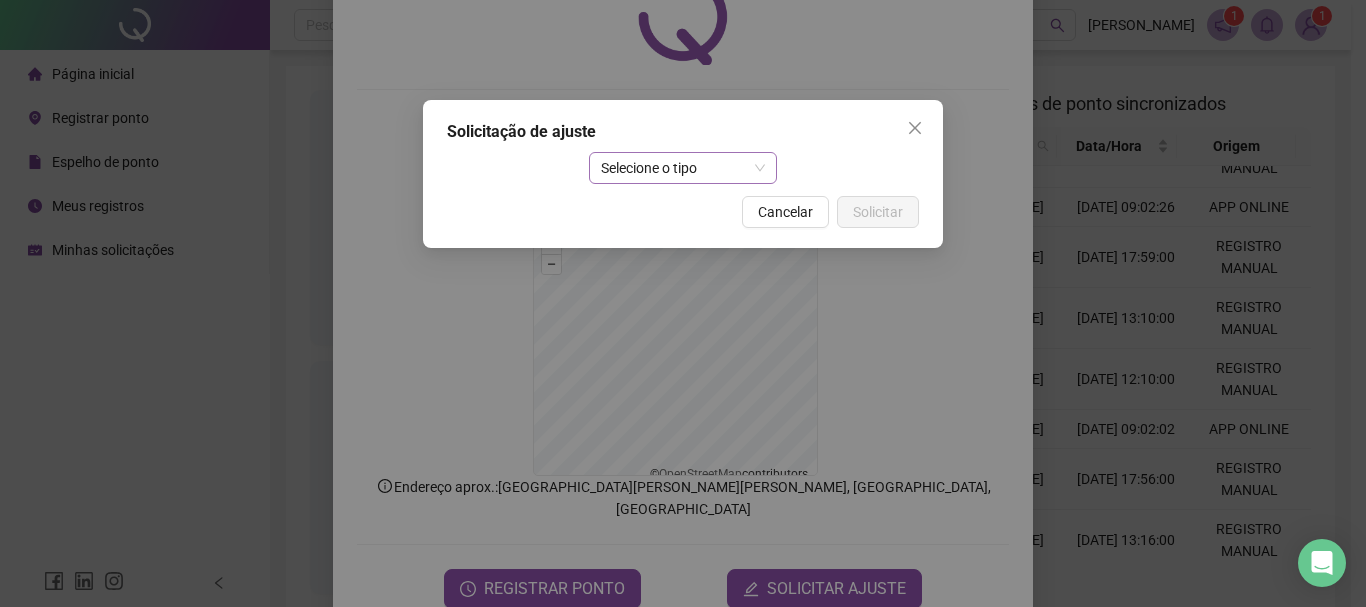 click on "Selecione o tipo" at bounding box center (683, 168) 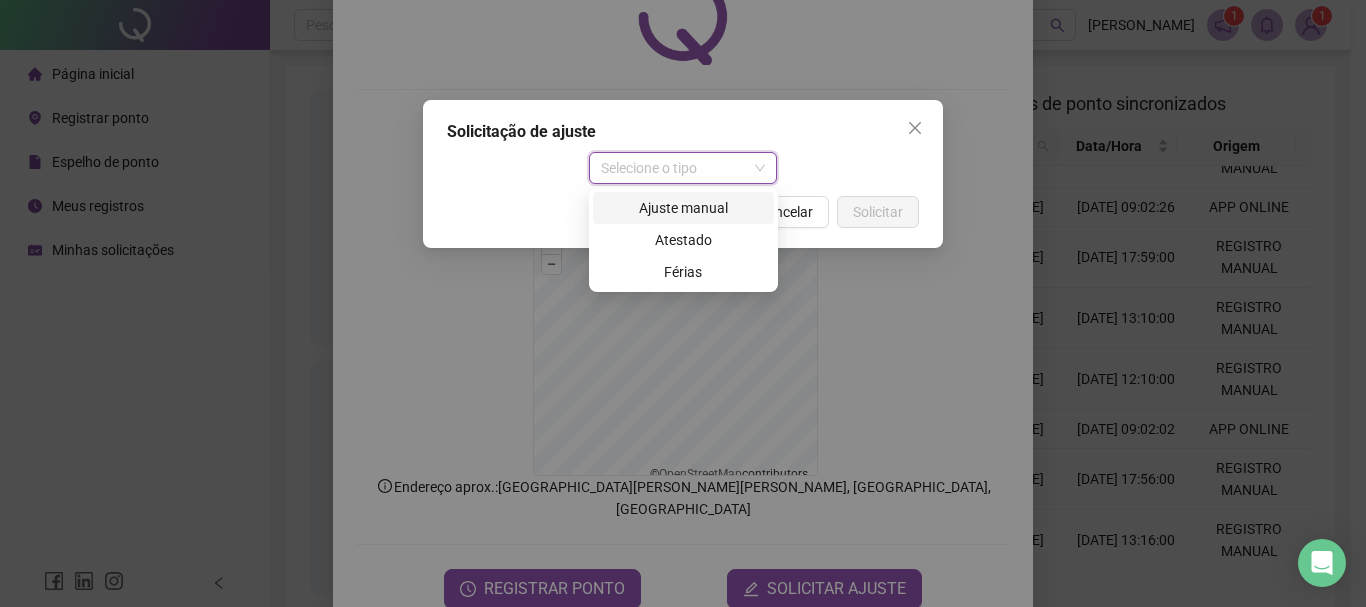 click on "Ajuste manual" at bounding box center [683, 208] 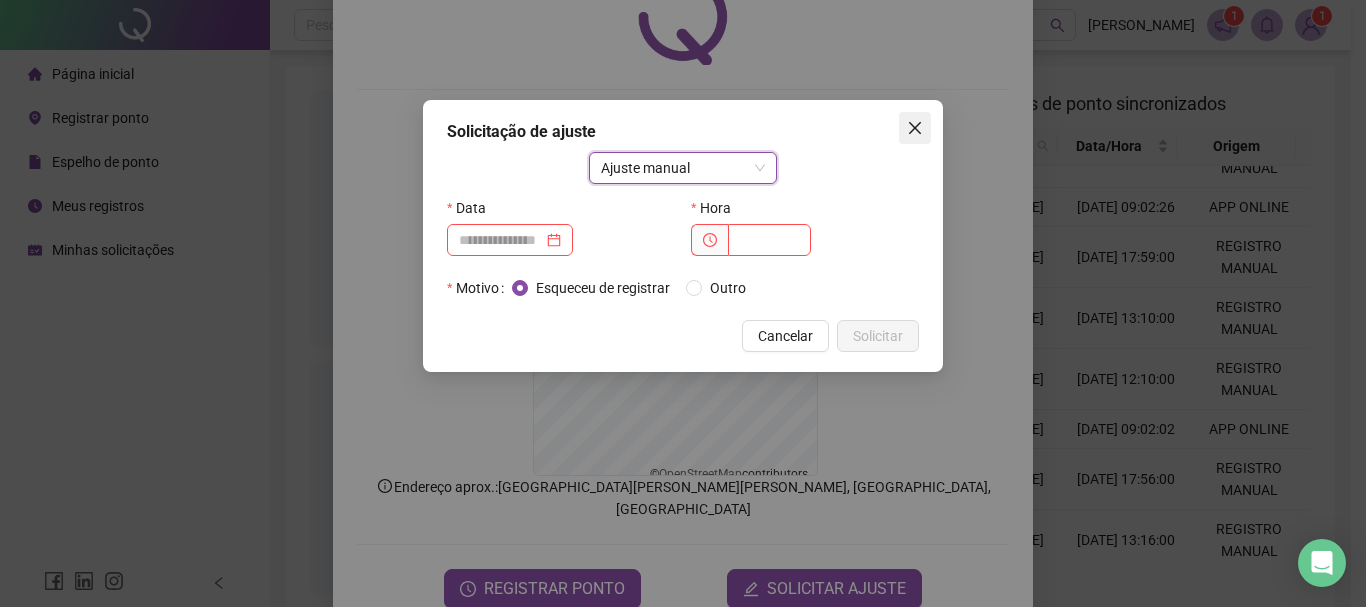 click 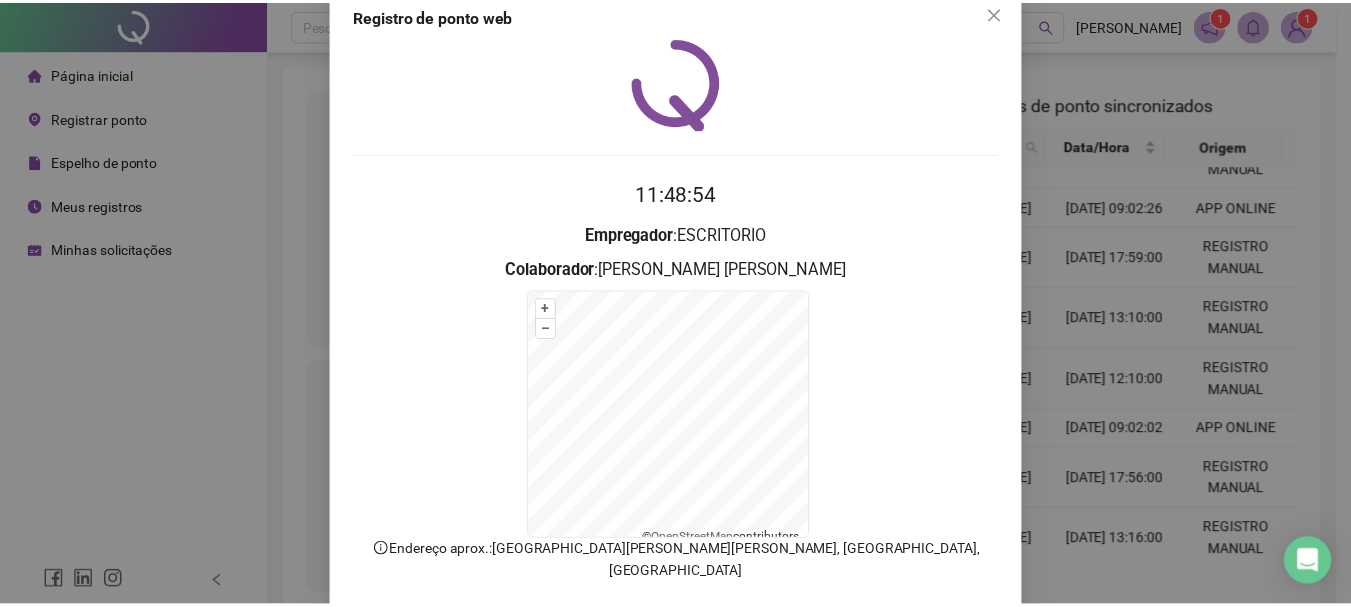 scroll, scrollTop: 0, scrollLeft: 0, axis: both 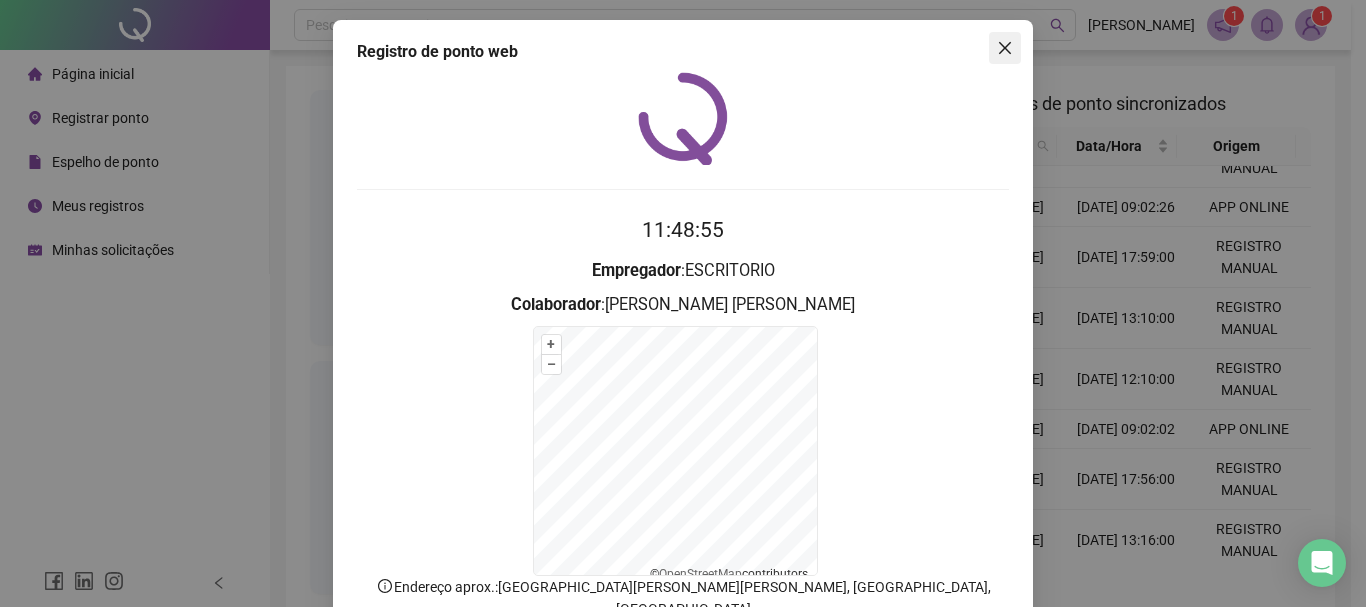 click 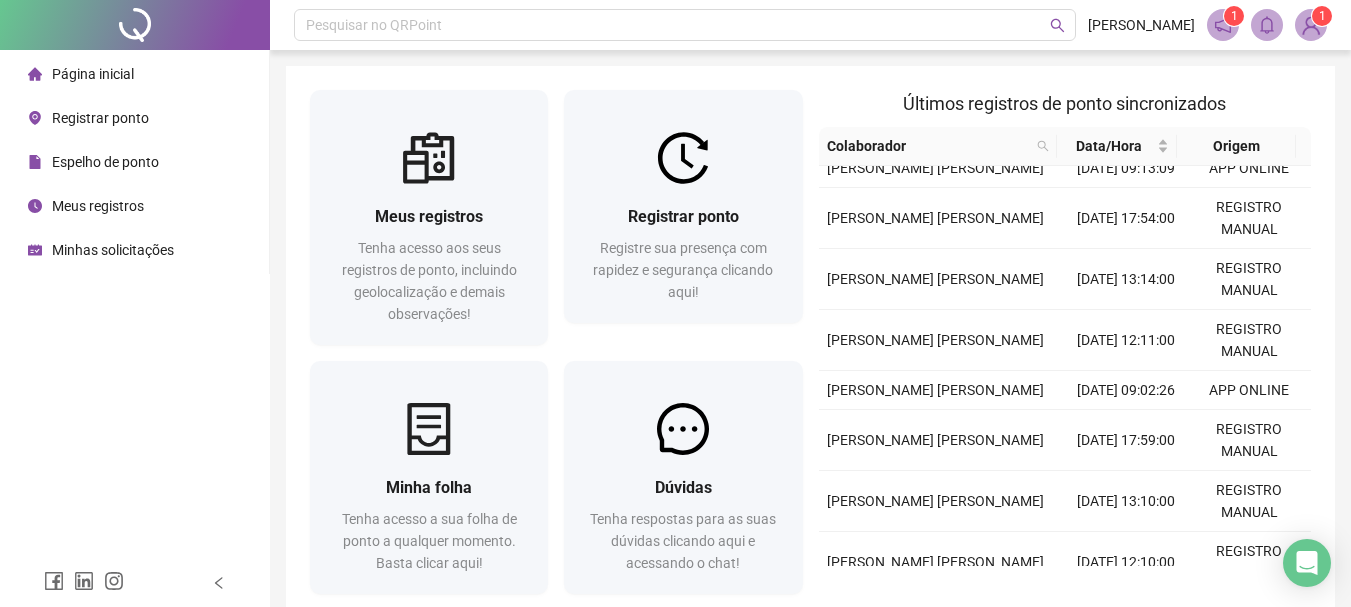 scroll, scrollTop: 0, scrollLeft: 0, axis: both 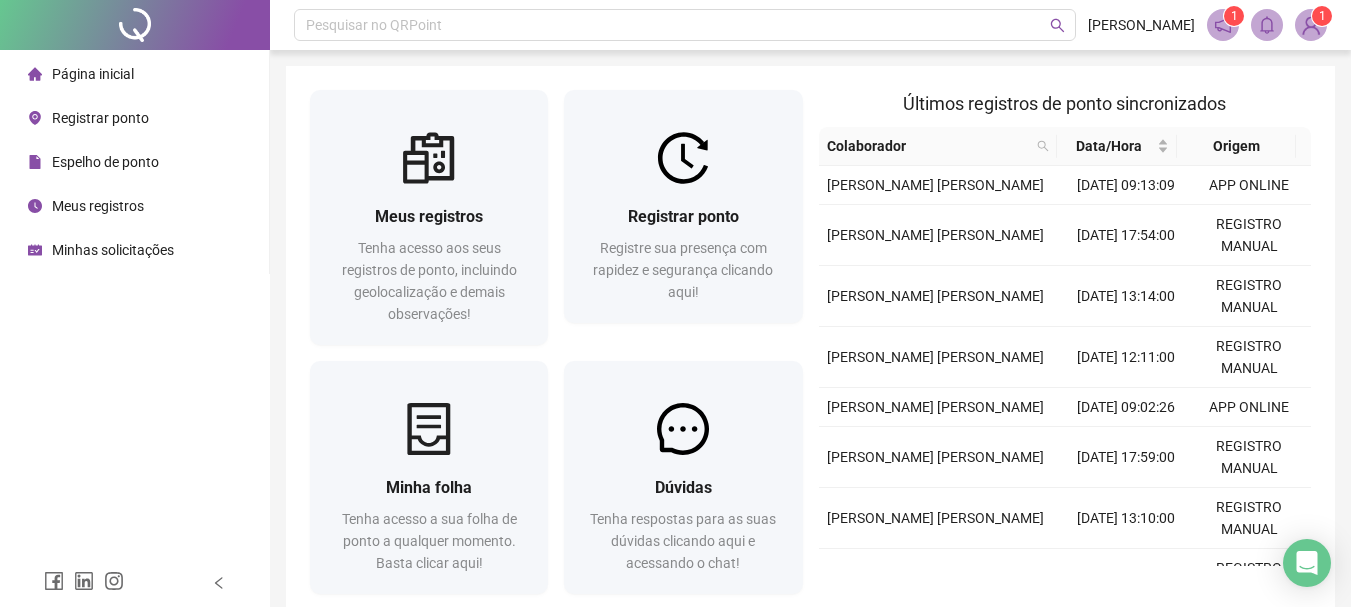click on "1" at bounding box center (1234, 16) 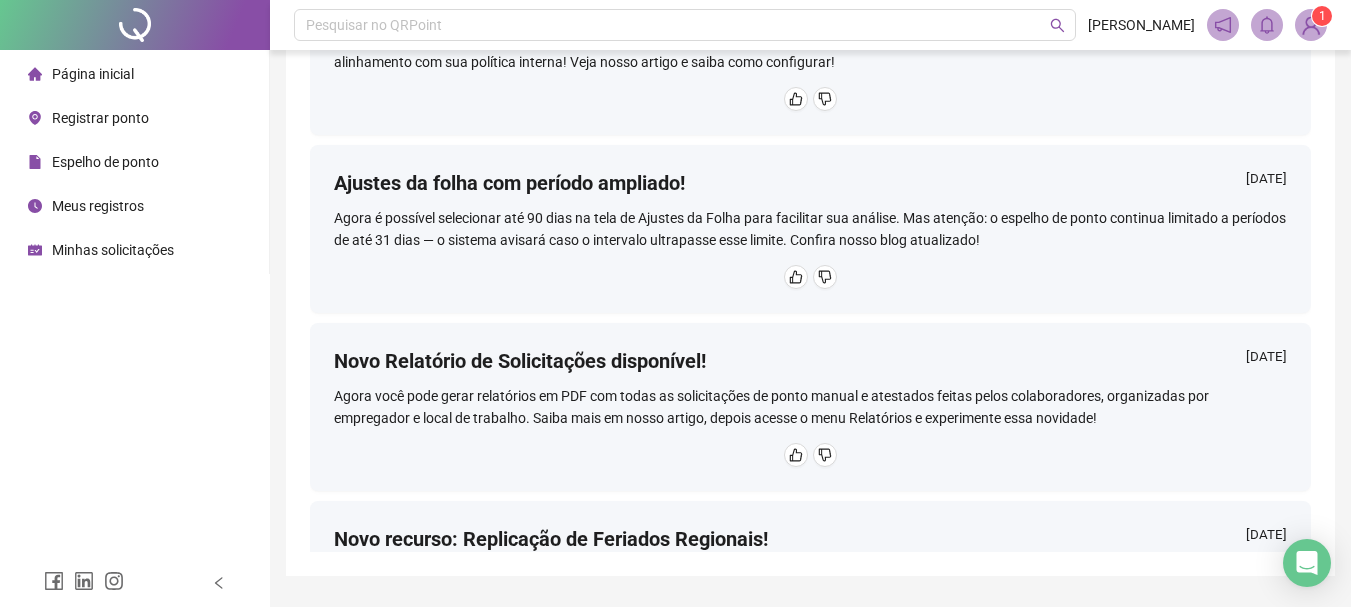 scroll, scrollTop: 200, scrollLeft: 0, axis: vertical 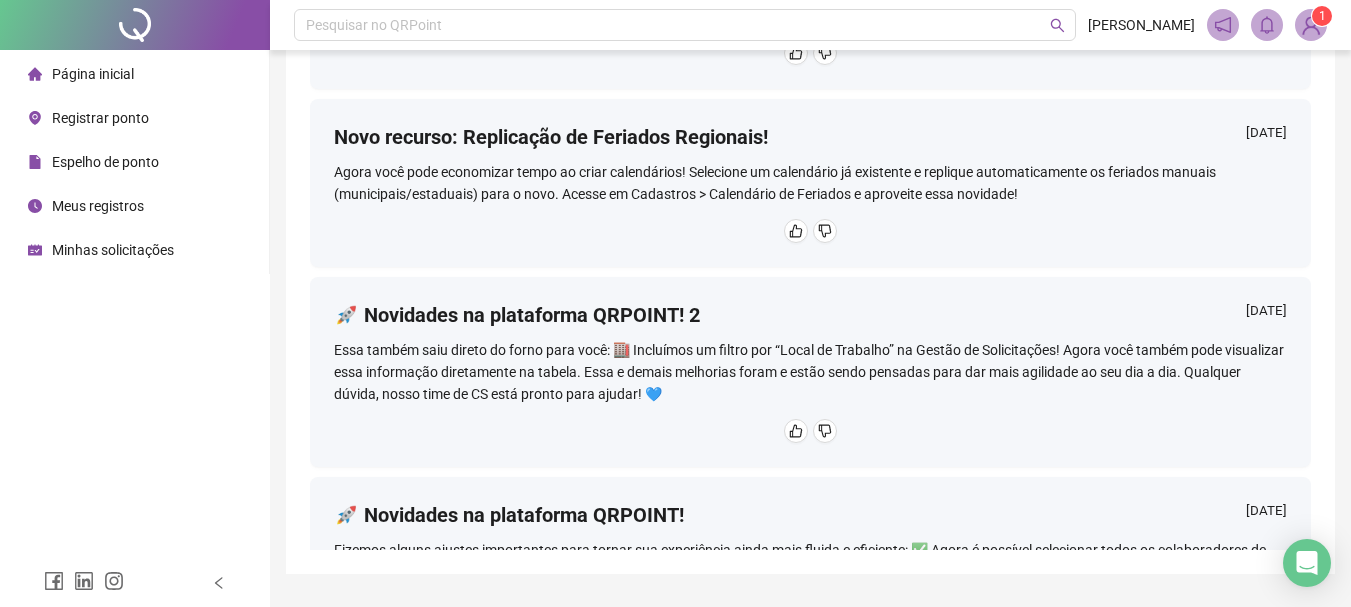 click on "1" at bounding box center (1322, 16) 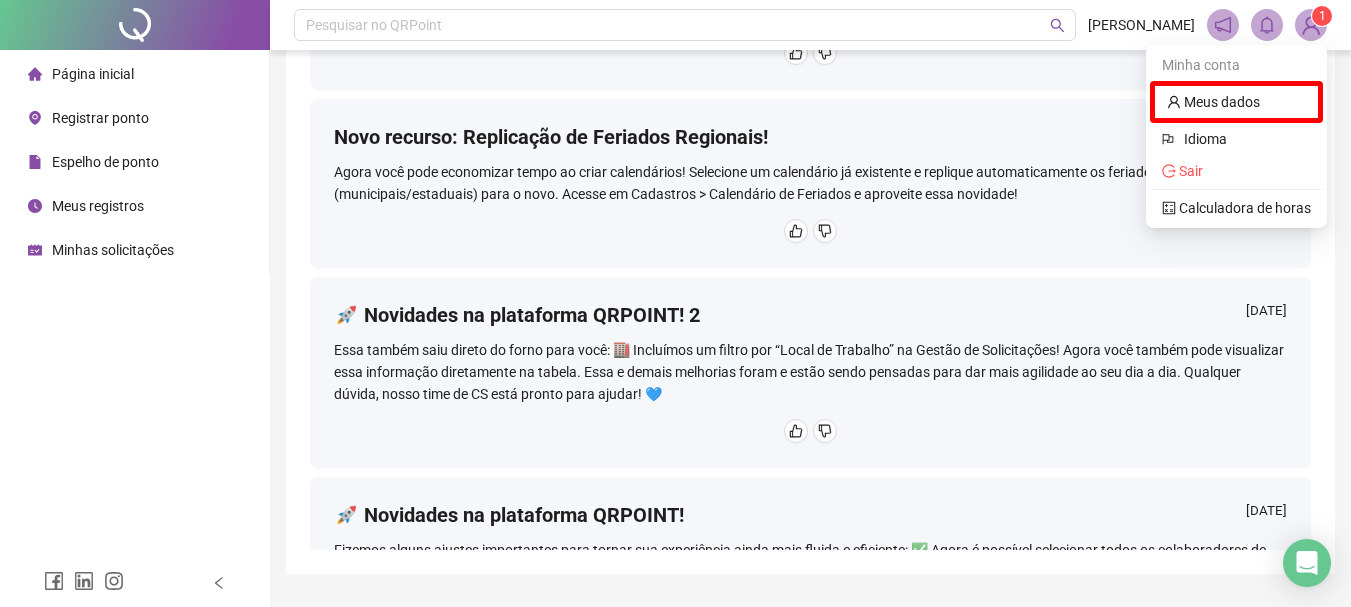 click on "Novo Relatório de Solicitações disponível! [DATE] Agora você pode gerar relatórios em PDF com todas as solicitações [PERSON_NAME] manual e atestados feitas pelos colaboradores, organizadas por empregador e local de trabalho. Saiba mais em nosso artigo, depois acesse o menu Relatórios e experimente essa novidade!" at bounding box center (810, 5) 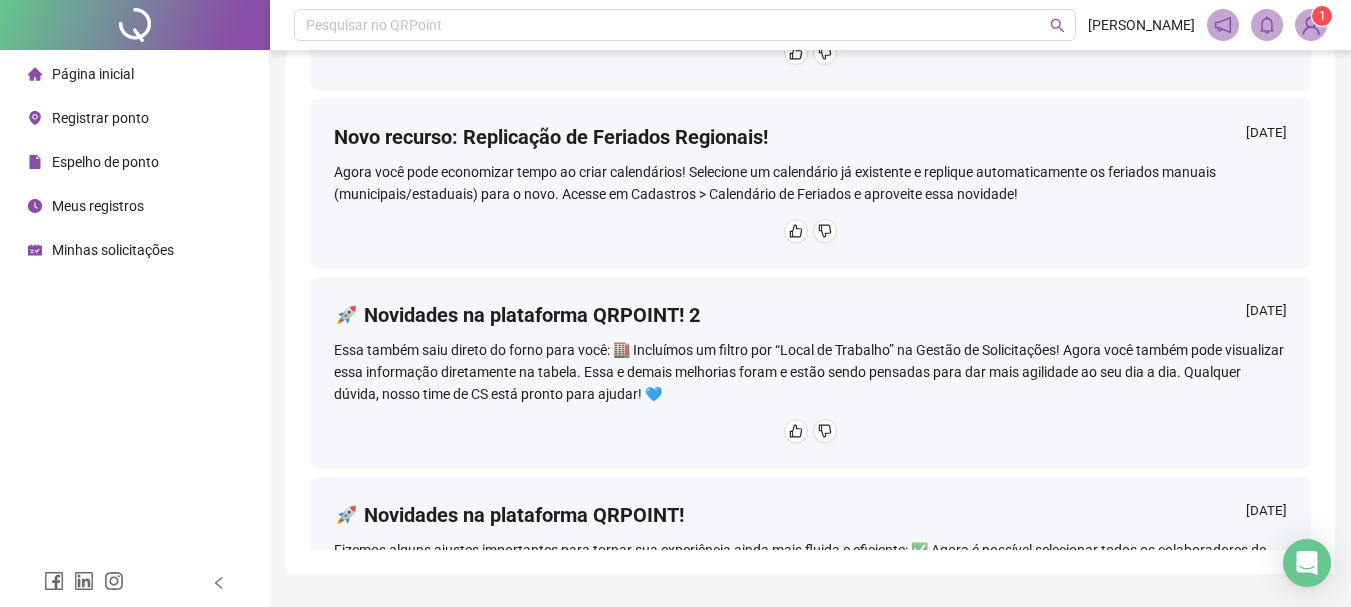 click at bounding box center [1311, 25] 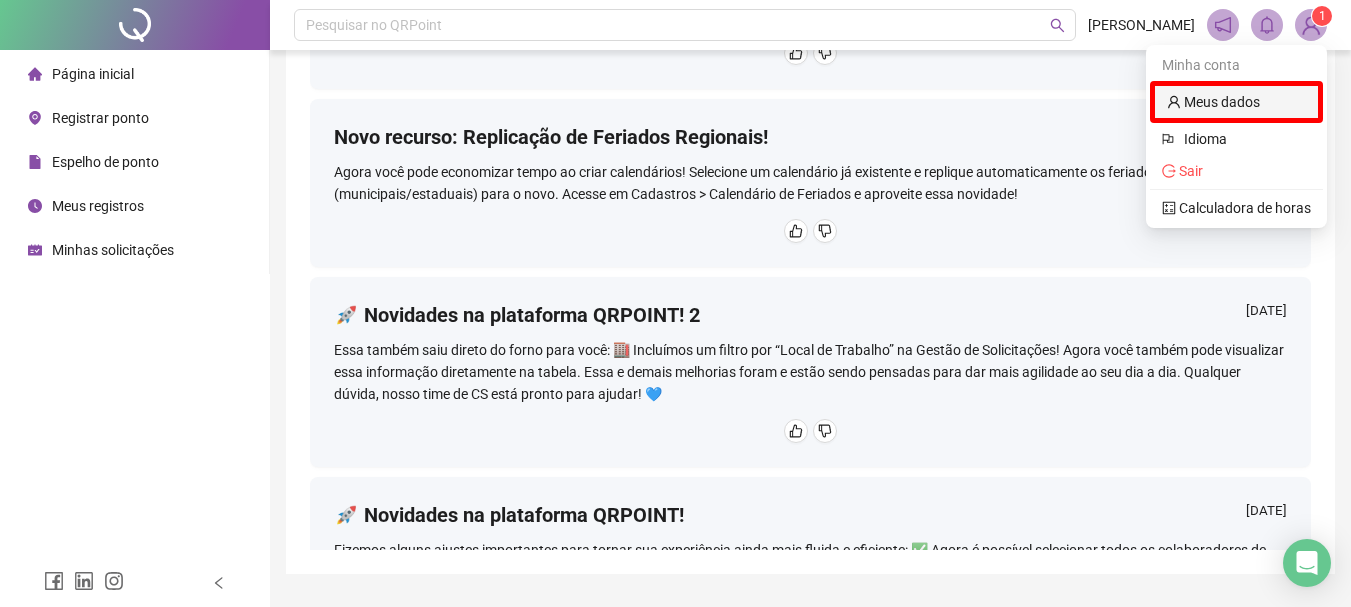 click on "Meus dados" at bounding box center [1213, 102] 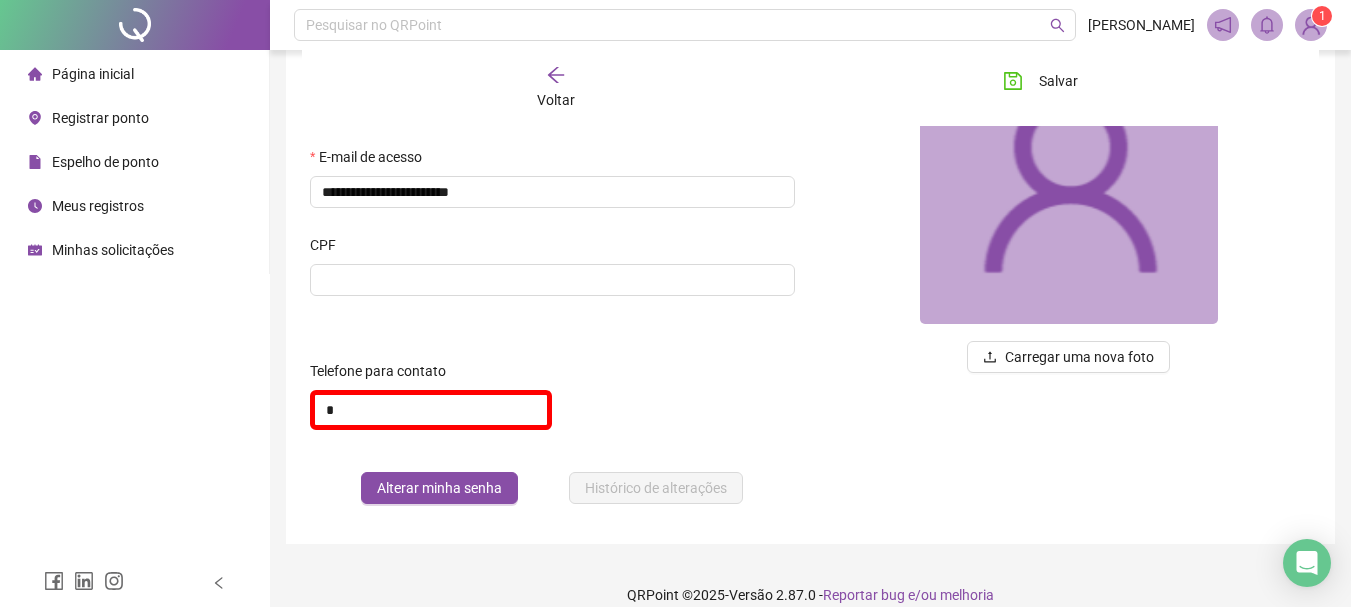 click 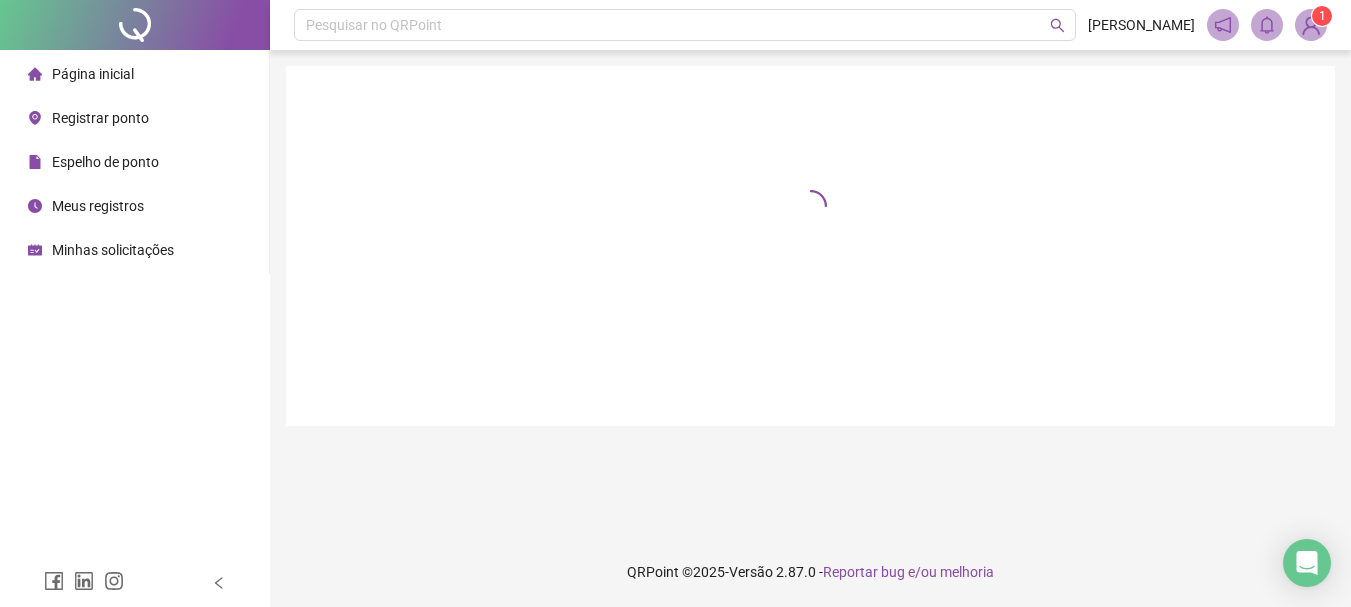 scroll, scrollTop: 0, scrollLeft: 0, axis: both 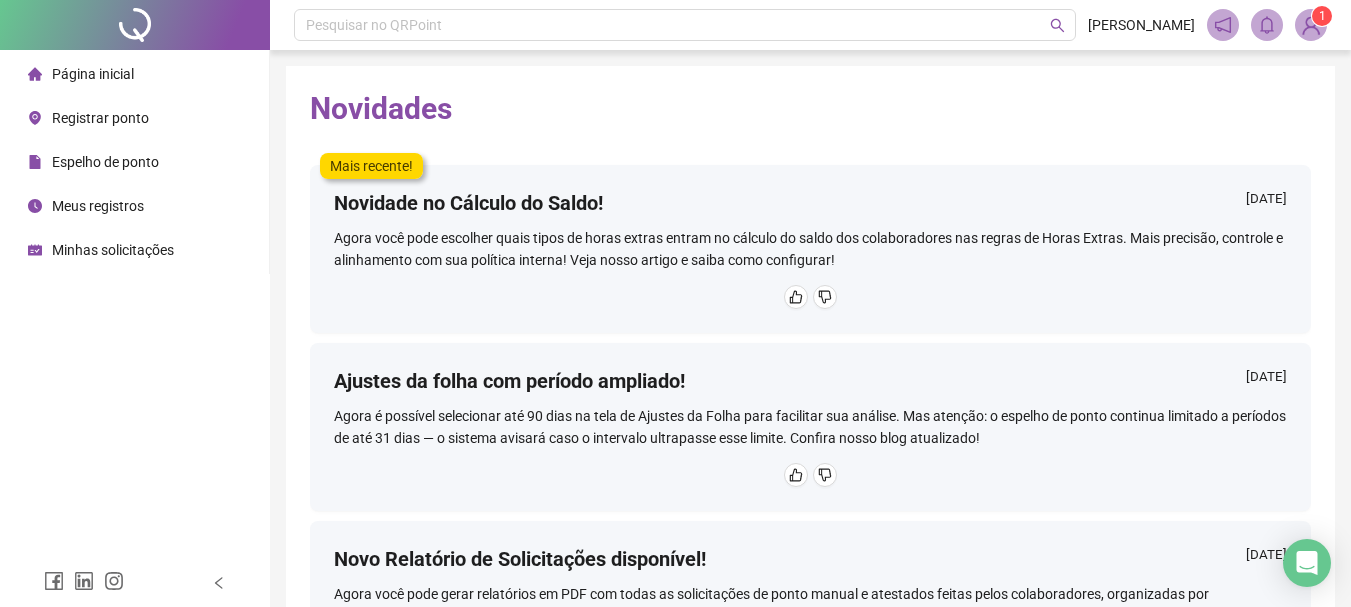 click on "Registrar ponto" at bounding box center [100, 118] 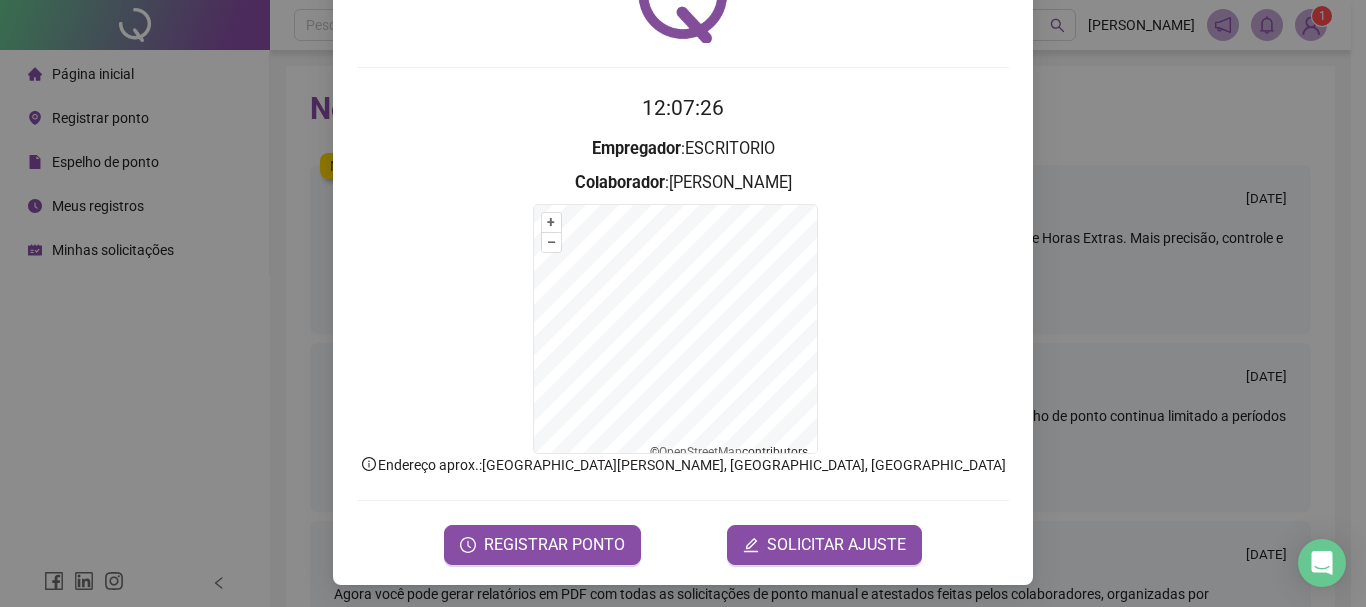 scroll, scrollTop: 124, scrollLeft: 0, axis: vertical 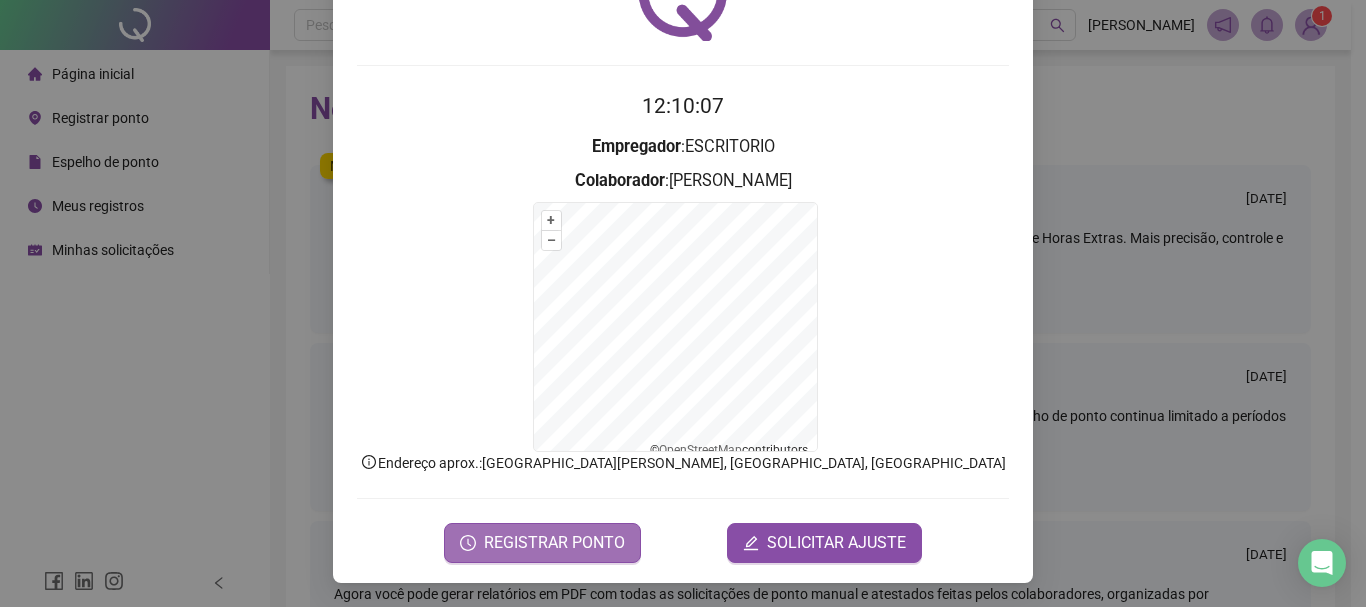 click on "REGISTRAR PONTO" at bounding box center [554, 543] 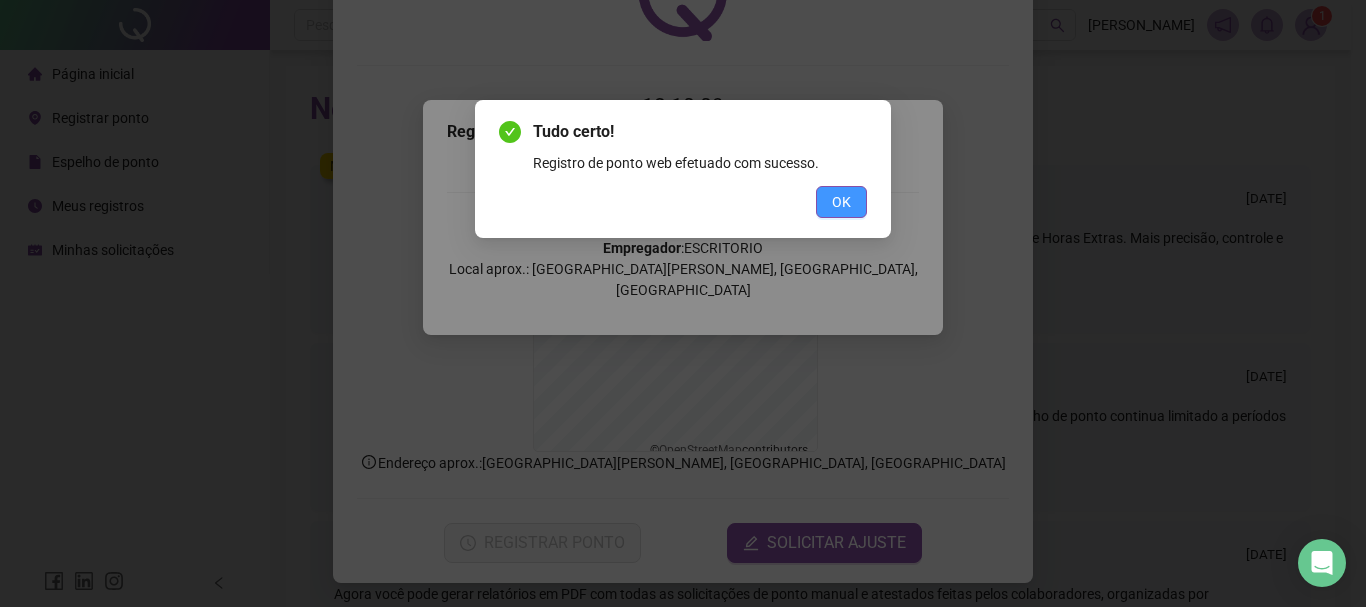 click on "OK" at bounding box center [841, 202] 